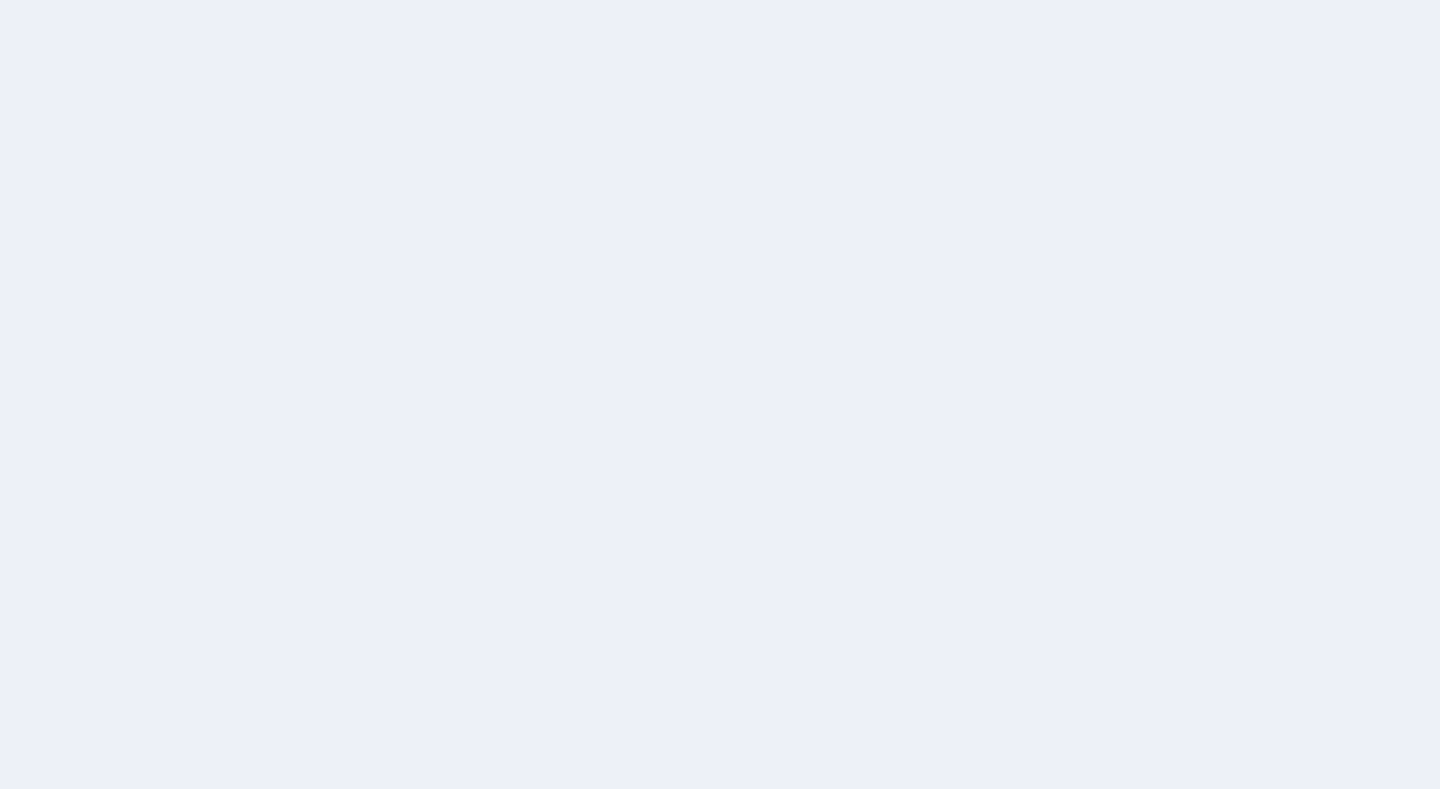 scroll, scrollTop: 0, scrollLeft: 0, axis: both 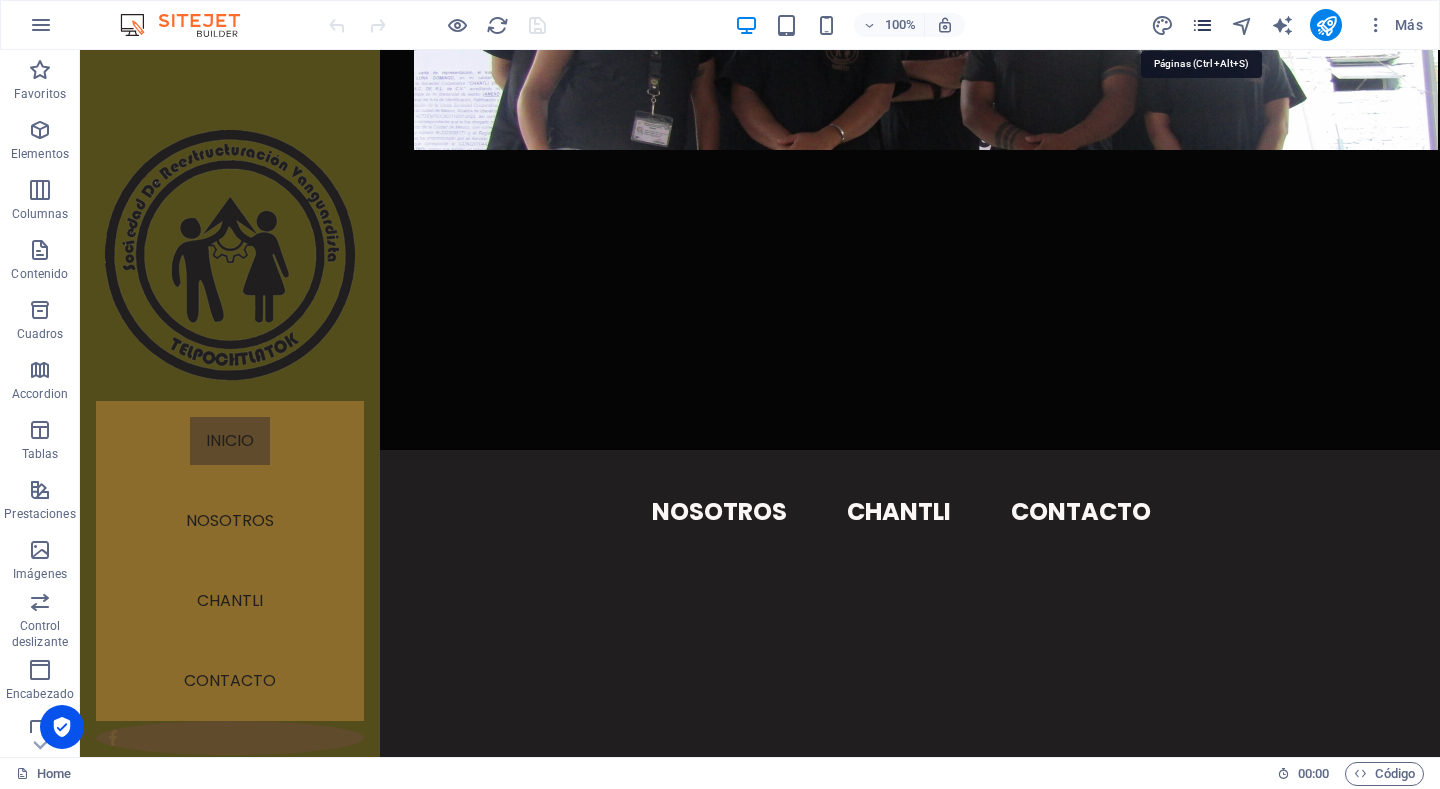 click at bounding box center (1202, 25) 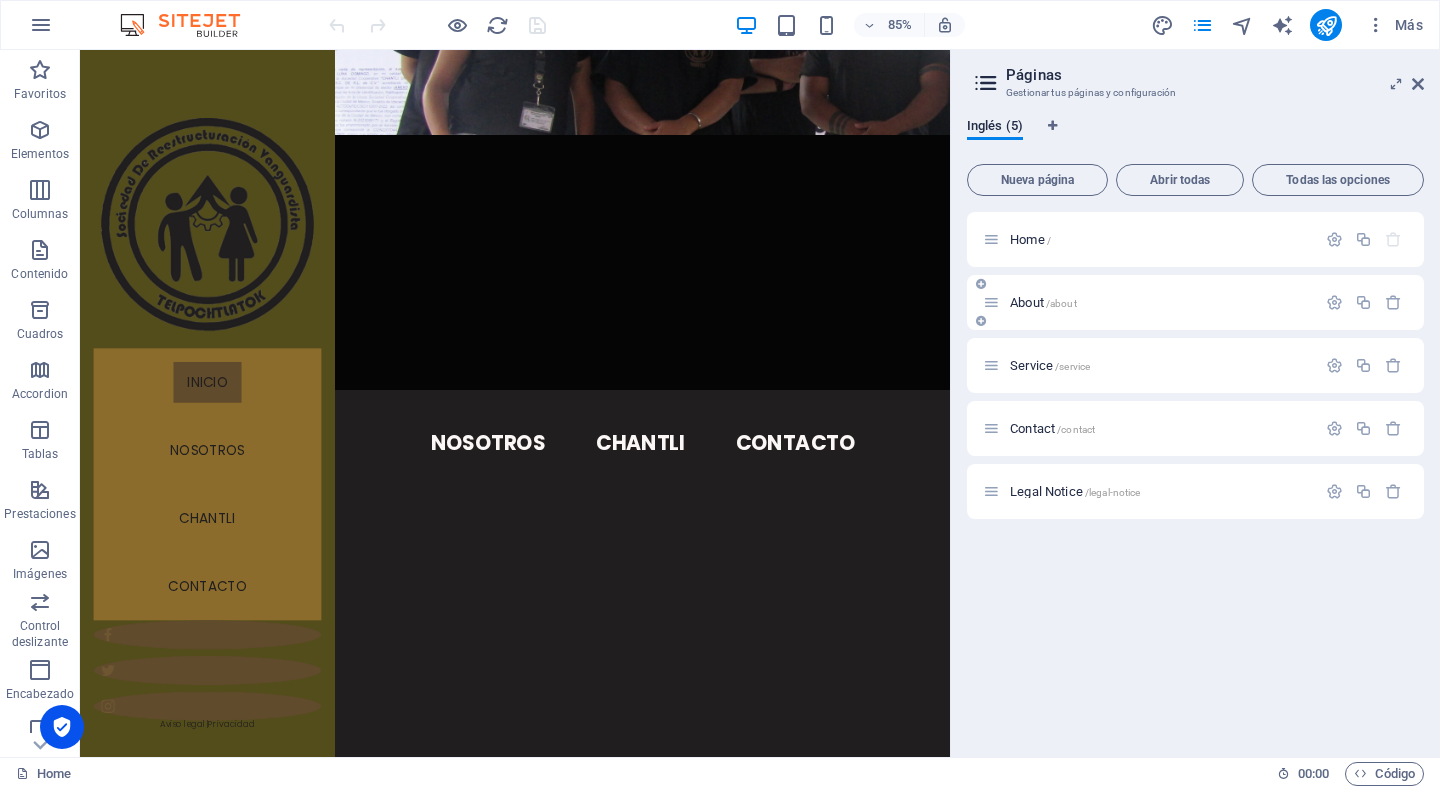 click on "About /about" at bounding box center (1043, 302) 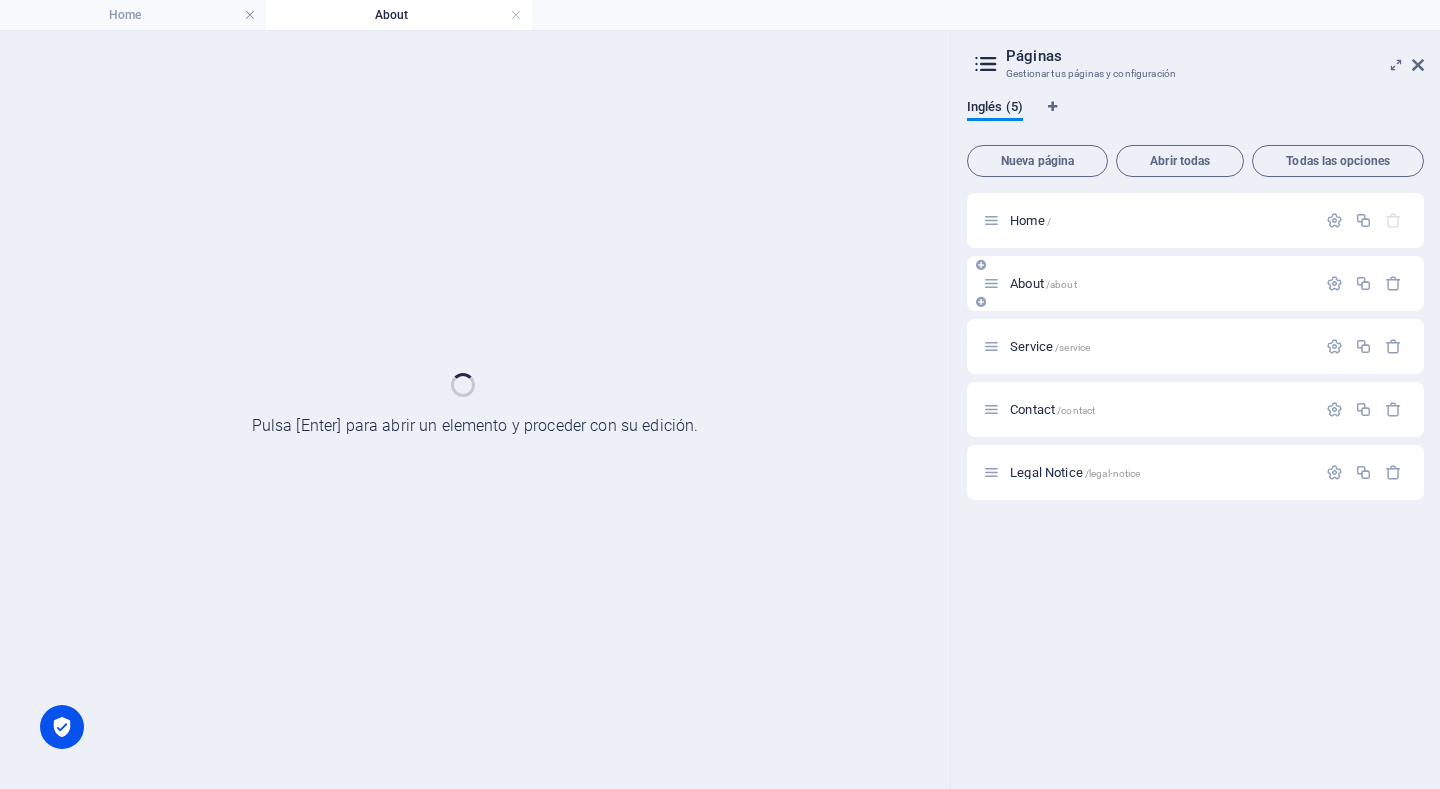 scroll, scrollTop: 0, scrollLeft: 0, axis: both 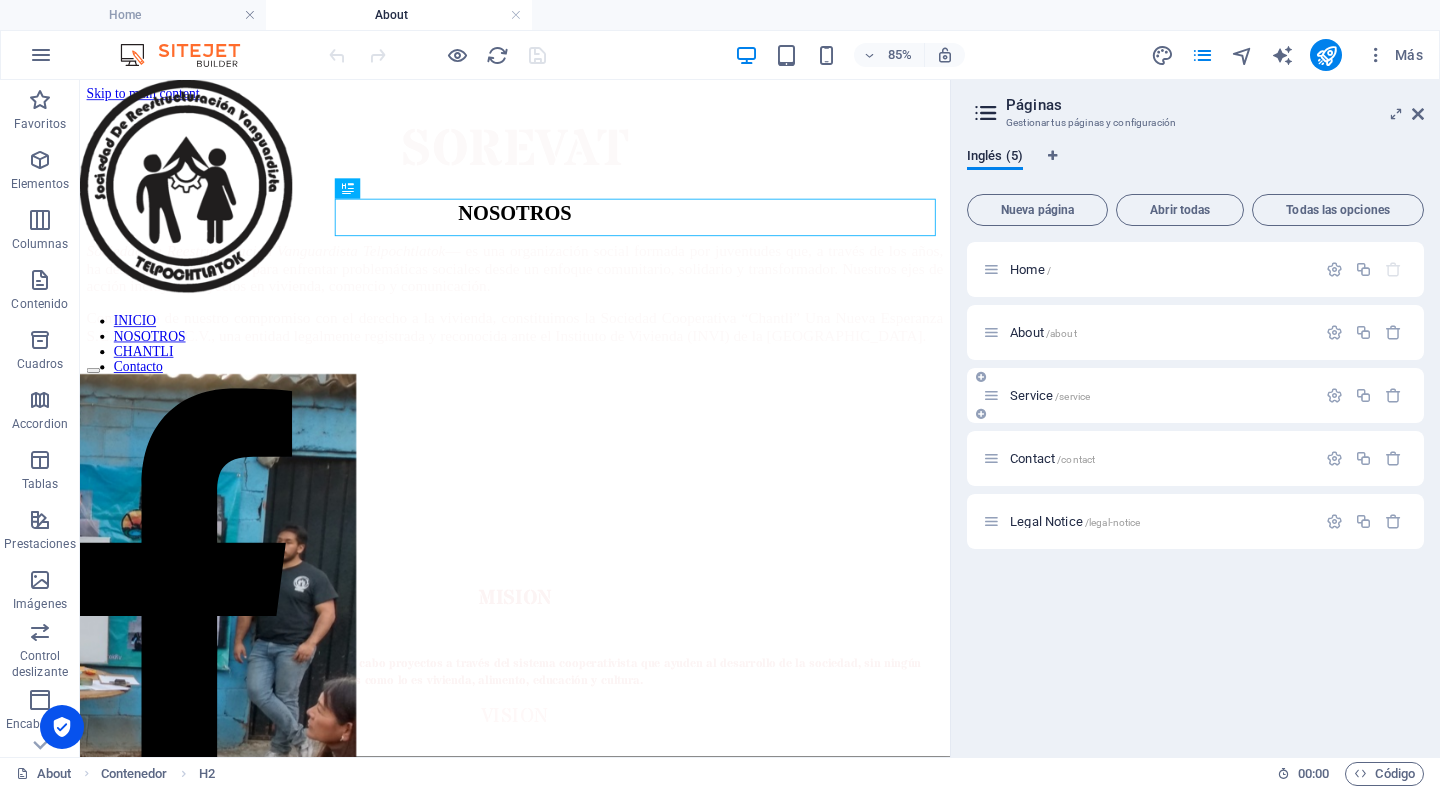 click on "Service /service" at bounding box center [1050, 395] 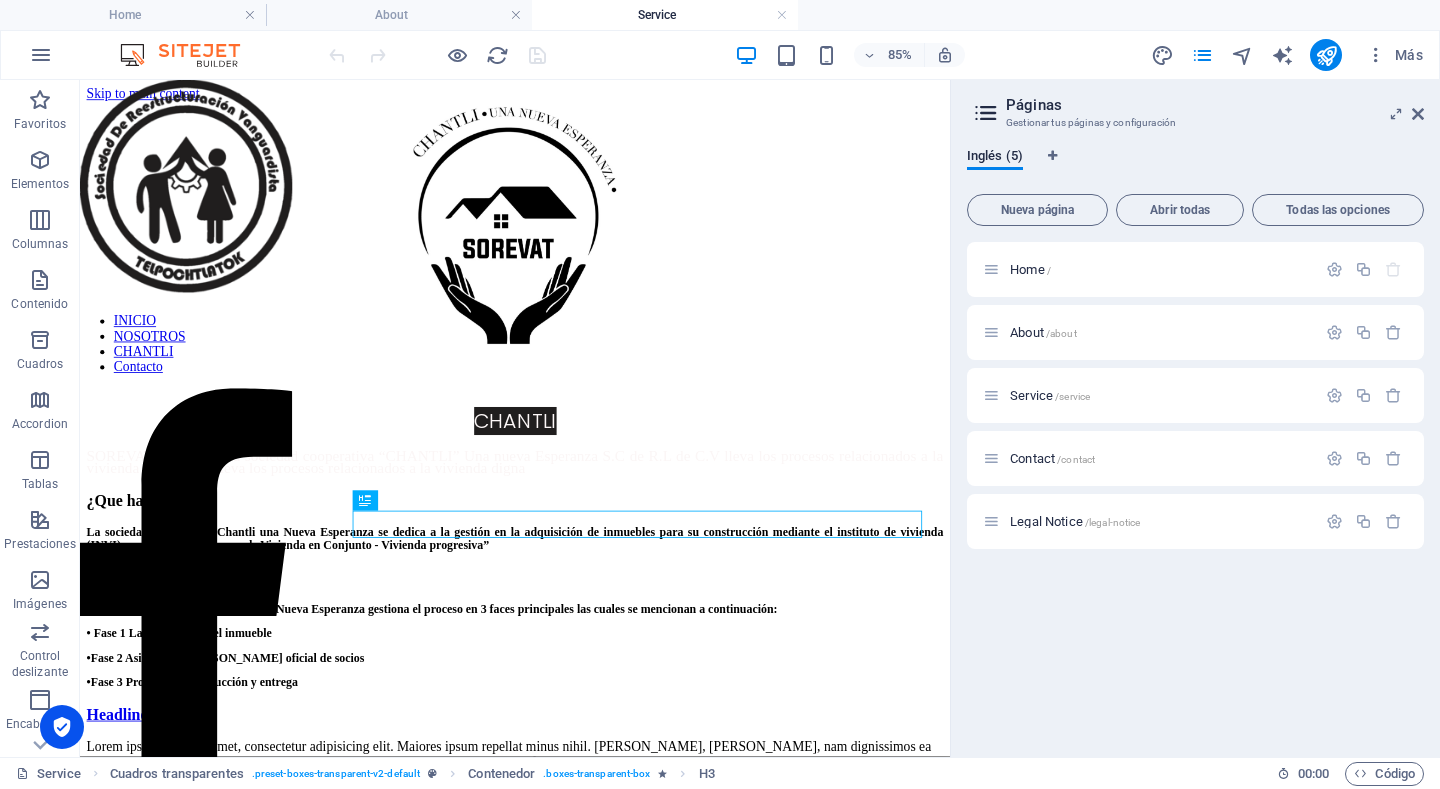 scroll, scrollTop: 0, scrollLeft: 0, axis: both 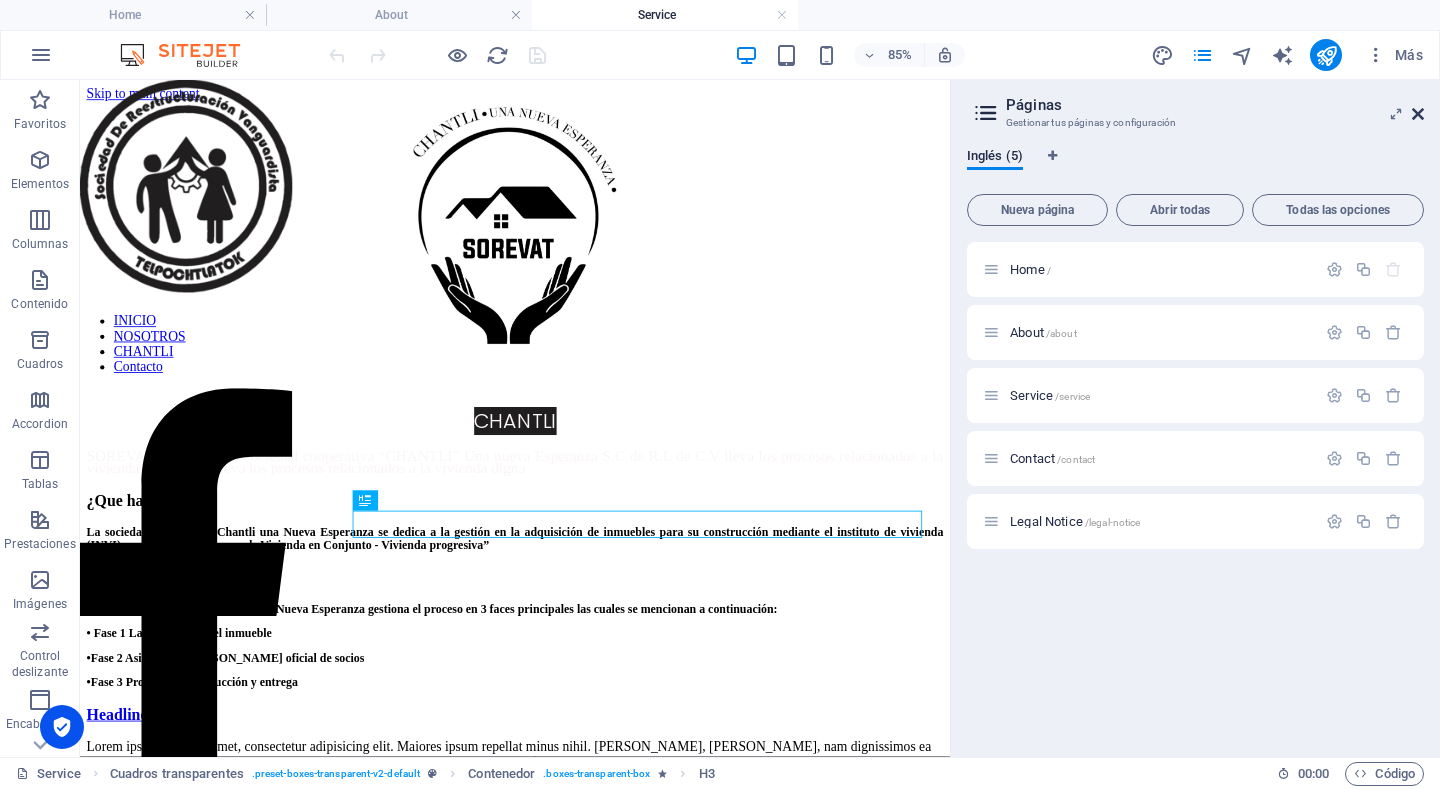 click at bounding box center (1418, 114) 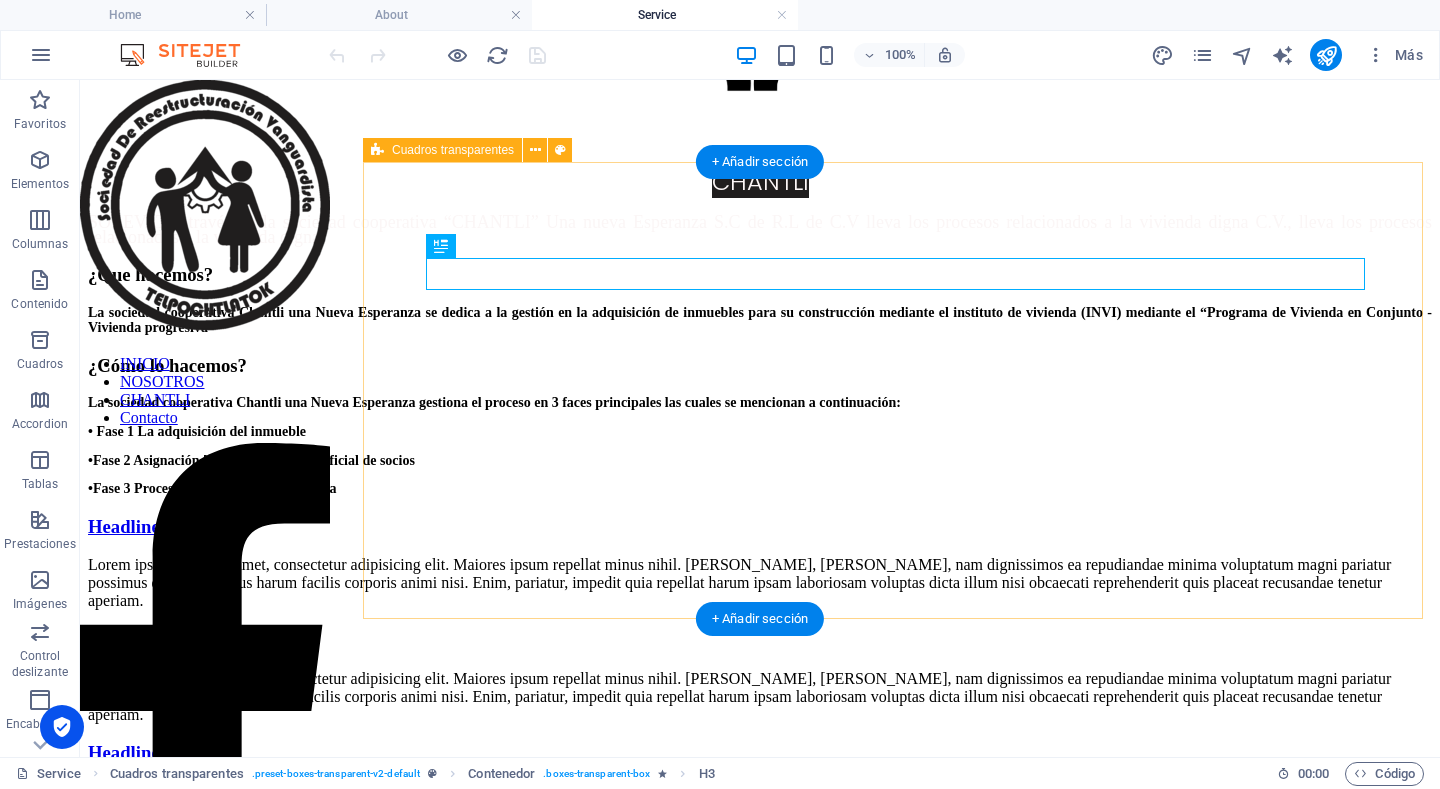 scroll, scrollTop: 500, scrollLeft: 0, axis: vertical 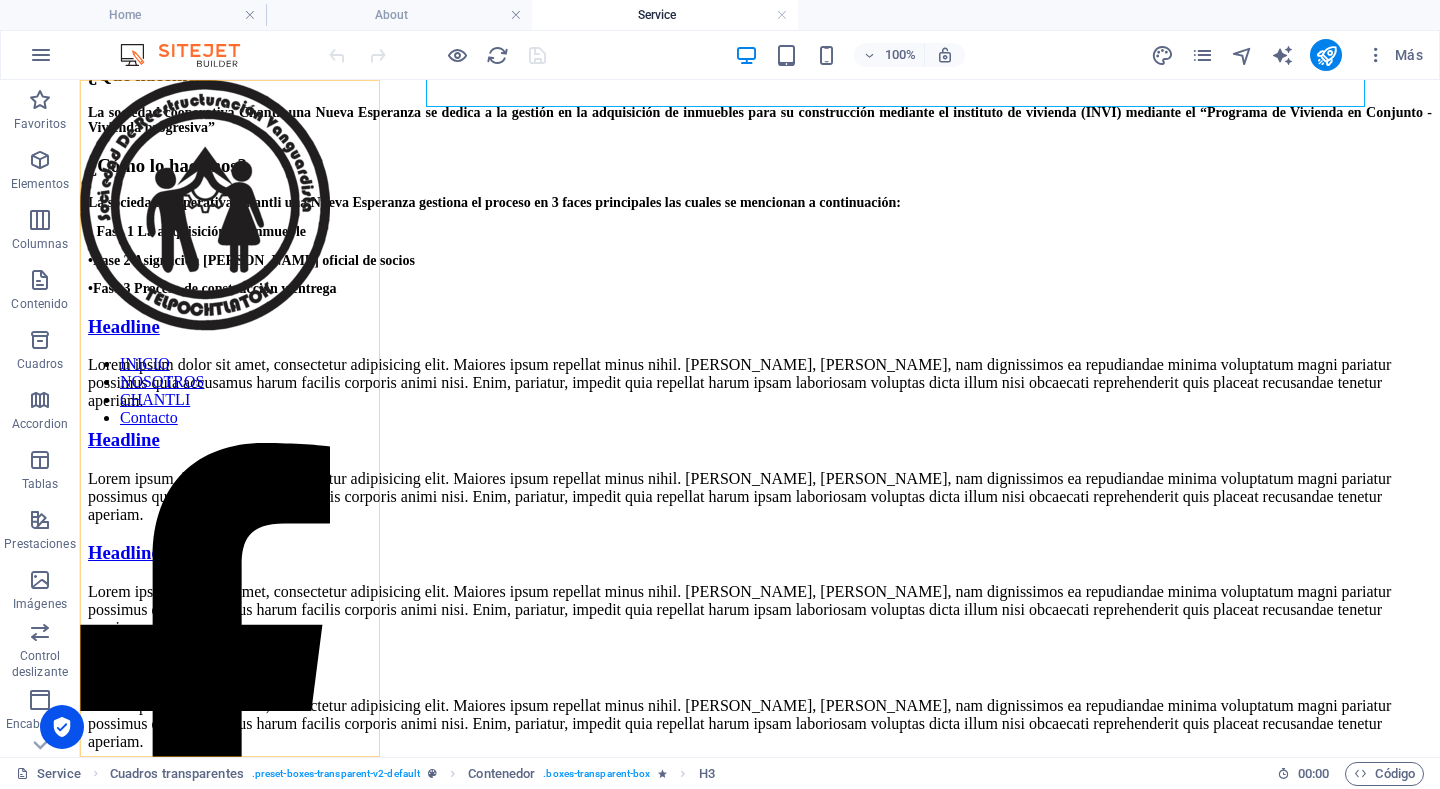 click on "INICIO NOSOTROS CHANTLI Contacto" at bounding box center [205, 391] 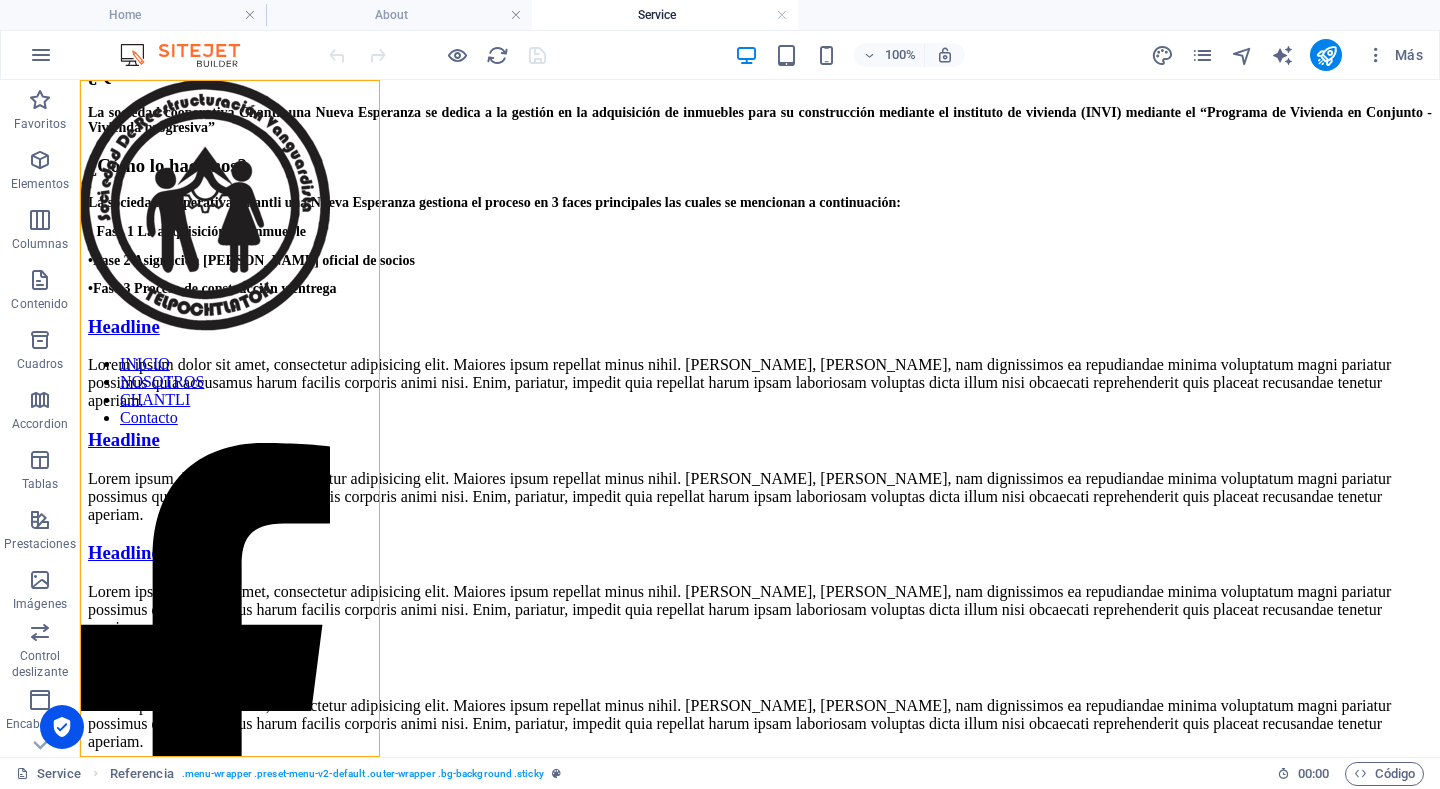 click on "INICIO NOSOTROS CHANTLI Contacto" at bounding box center [205, 391] 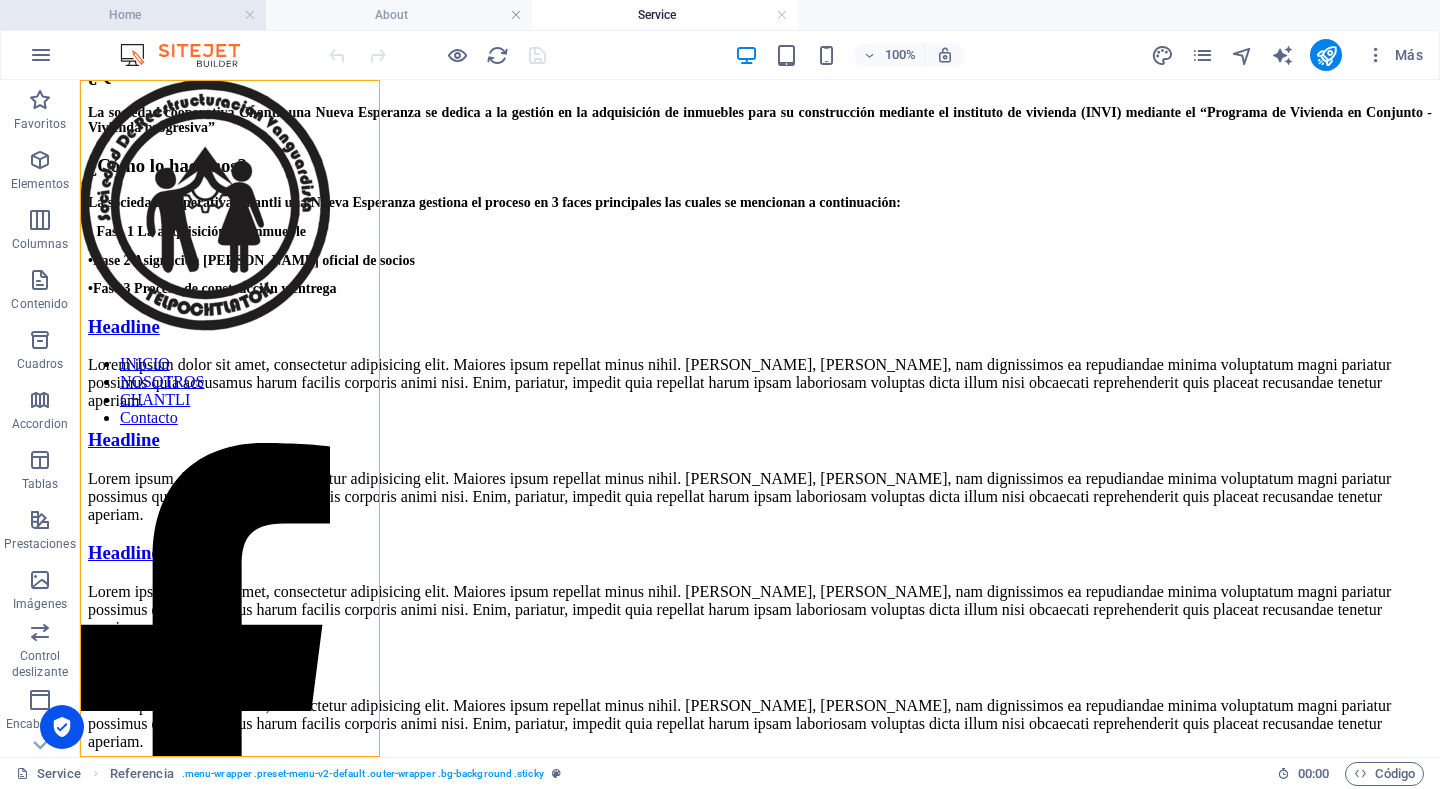 click on "Home" at bounding box center (133, 15) 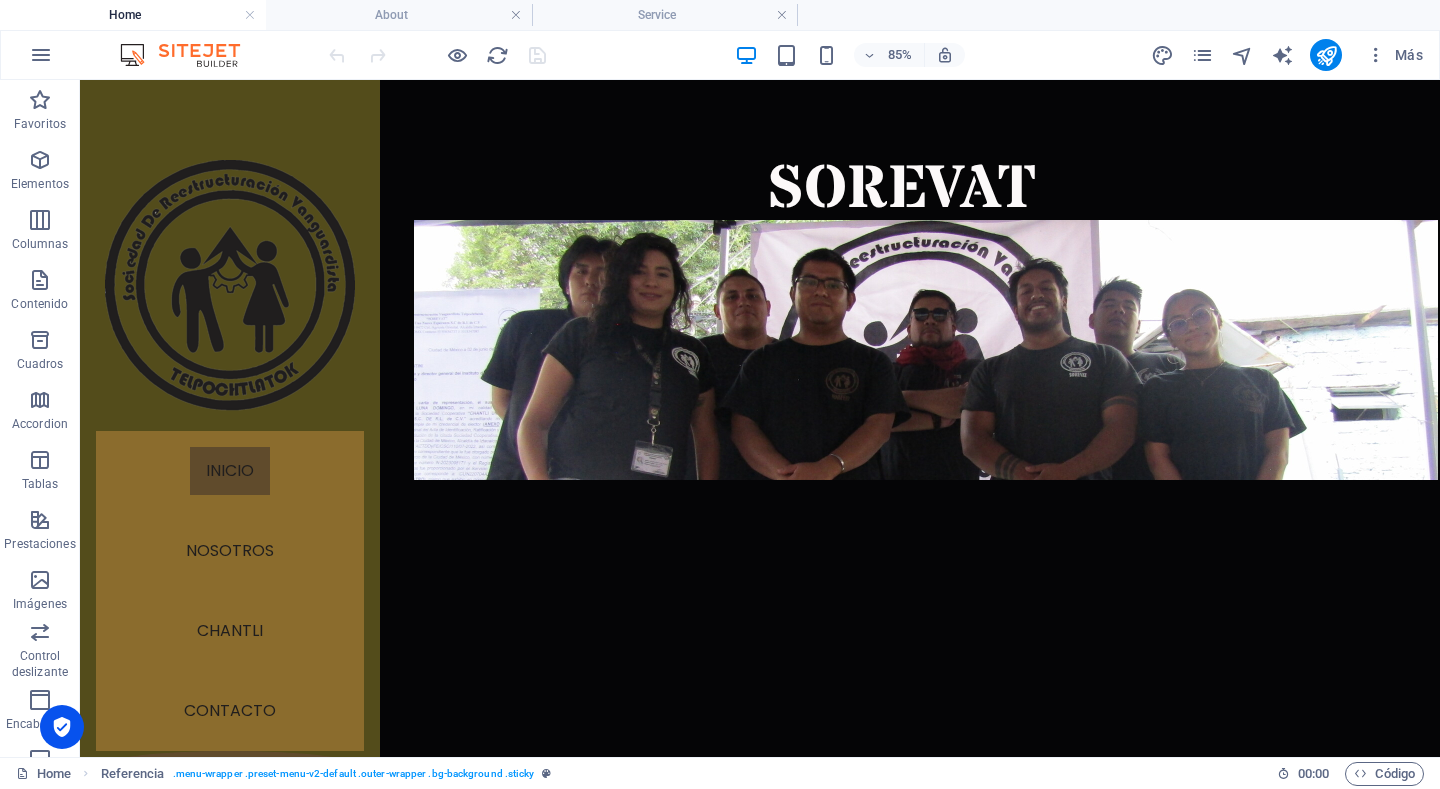 scroll, scrollTop: 300, scrollLeft: 0, axis: vertical 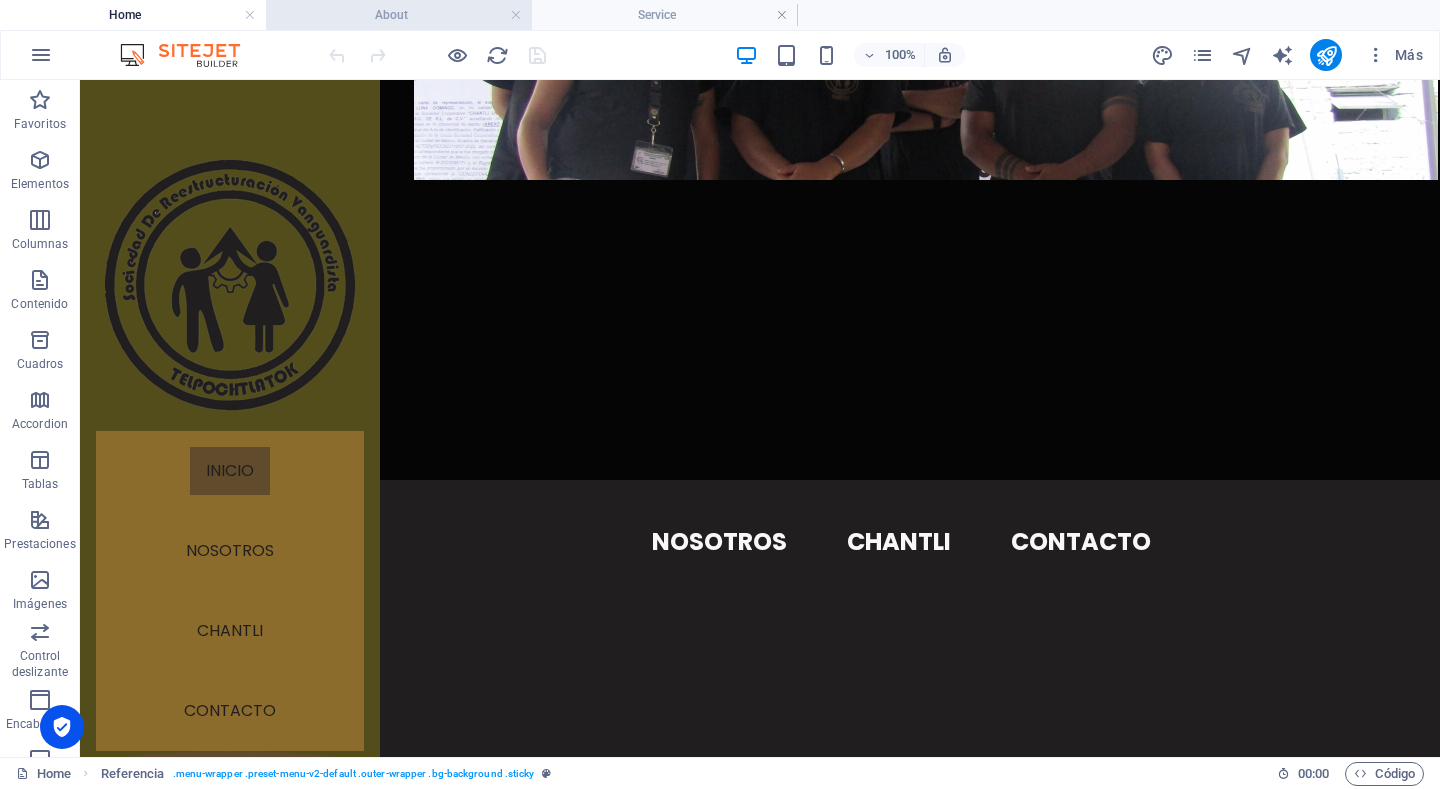 click on "About" at bounding box center (399, 15) 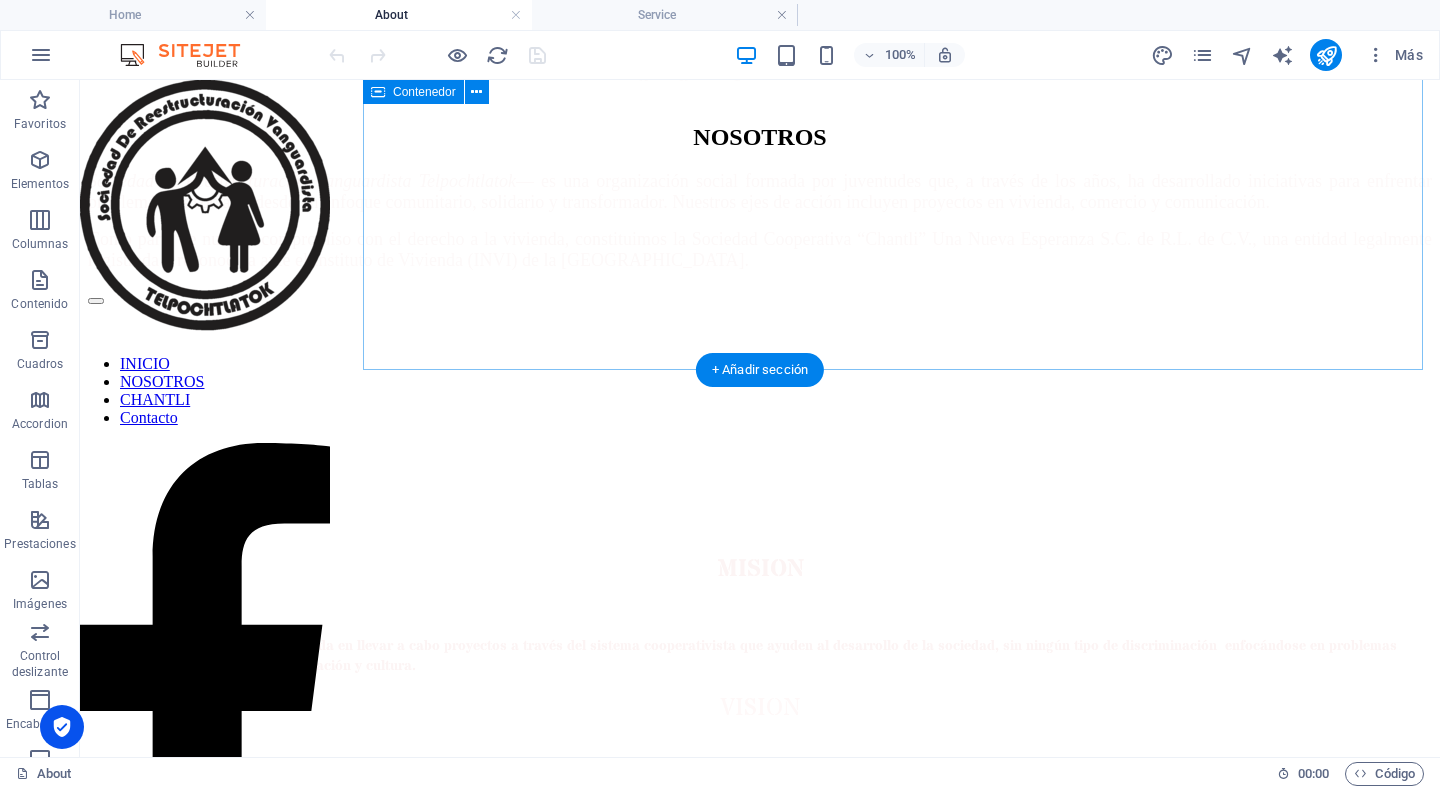 scroll, scrollTop: 0, scrollLeft: 0, axis: both 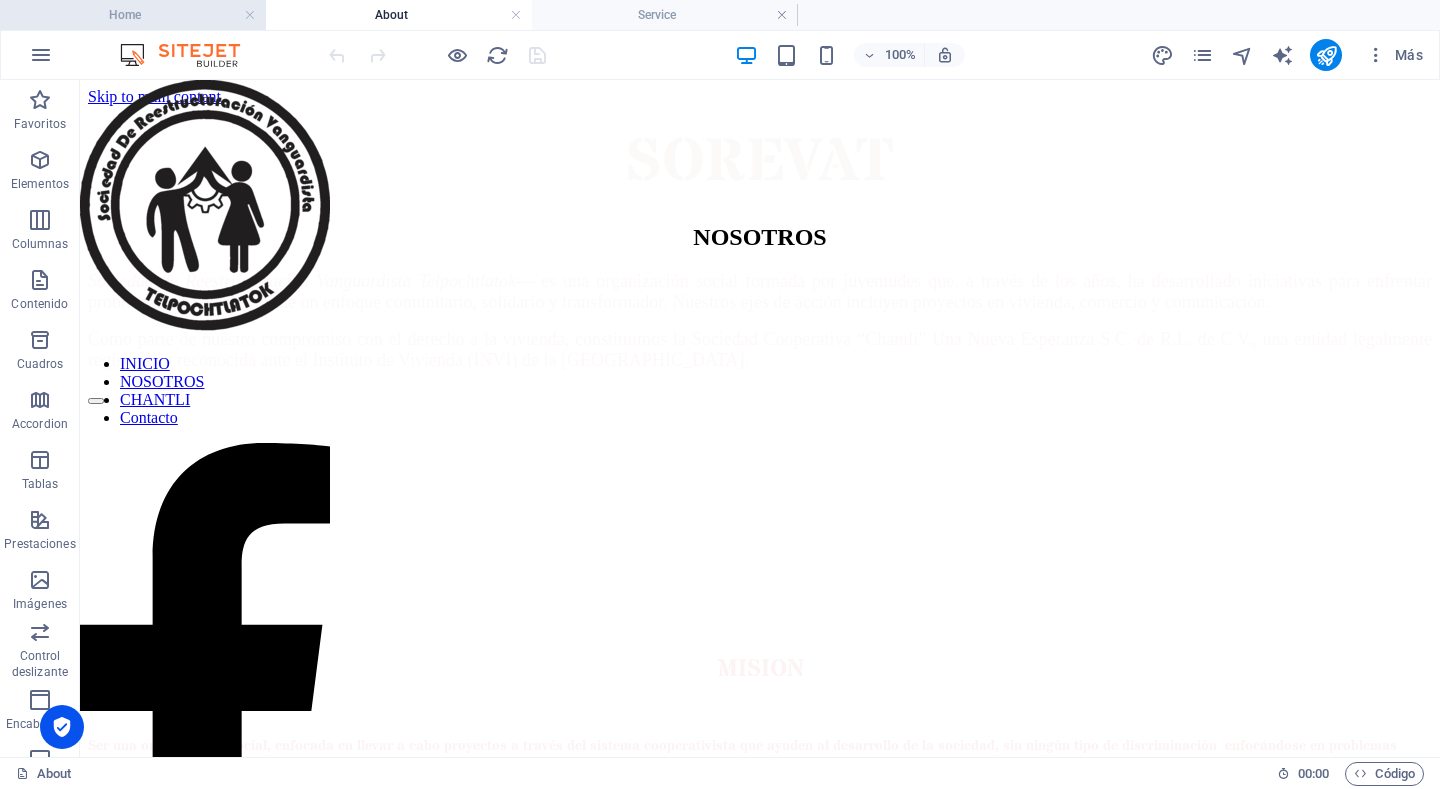 click on "Home" at bounding box center [133, 15] 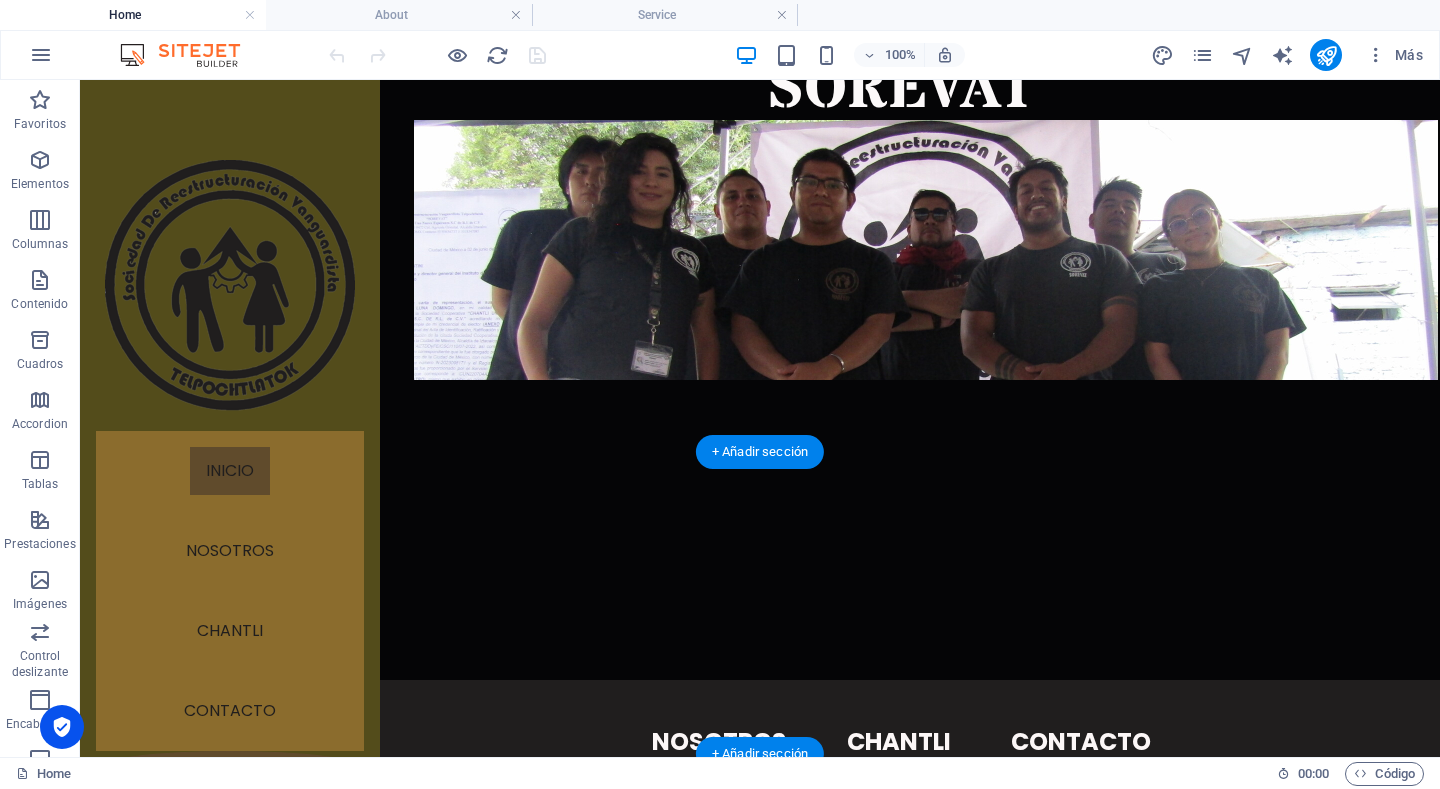 scroll, scrollTop: 300, scrollLeft: 0, axis: vertical 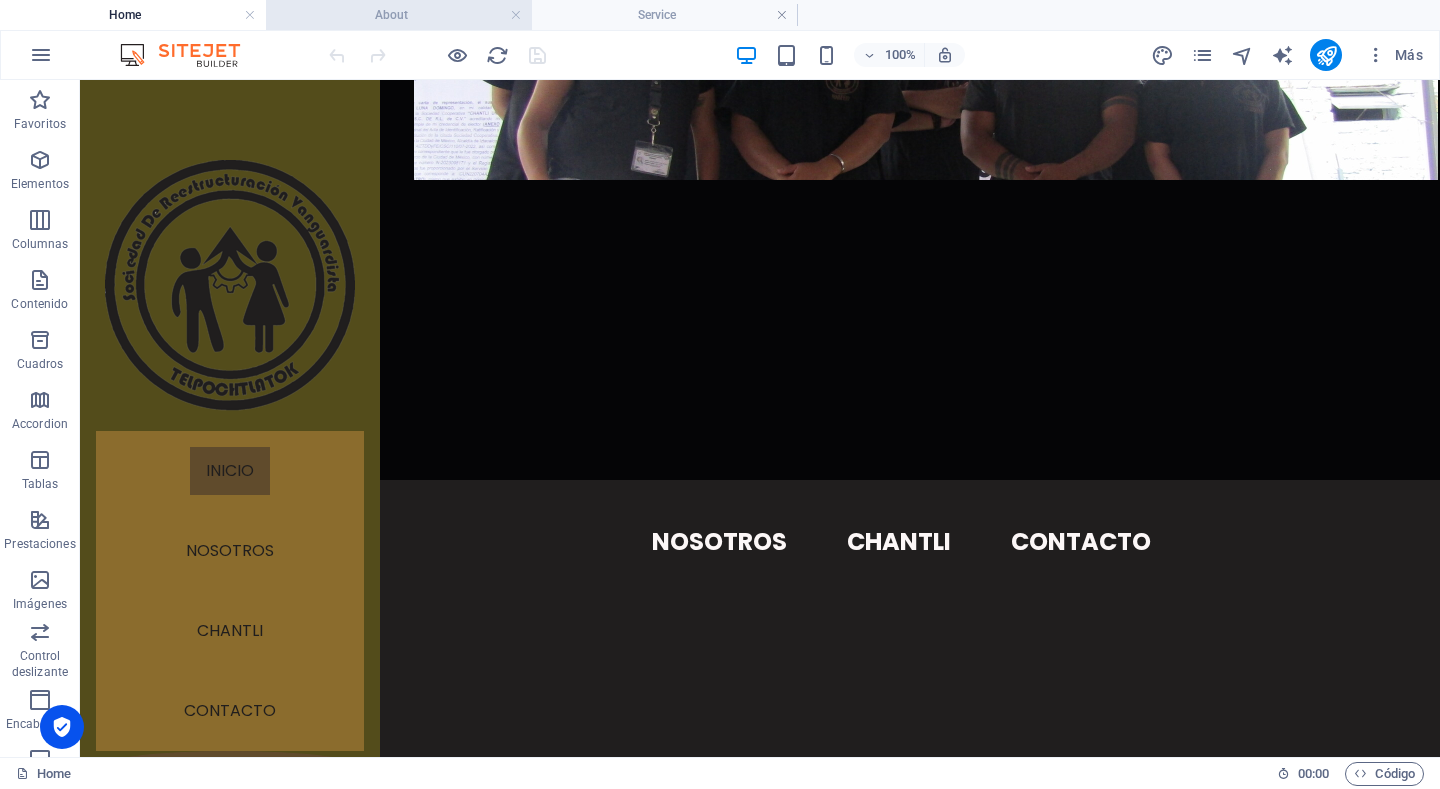 click on "About" at bounding box center [399, 15] 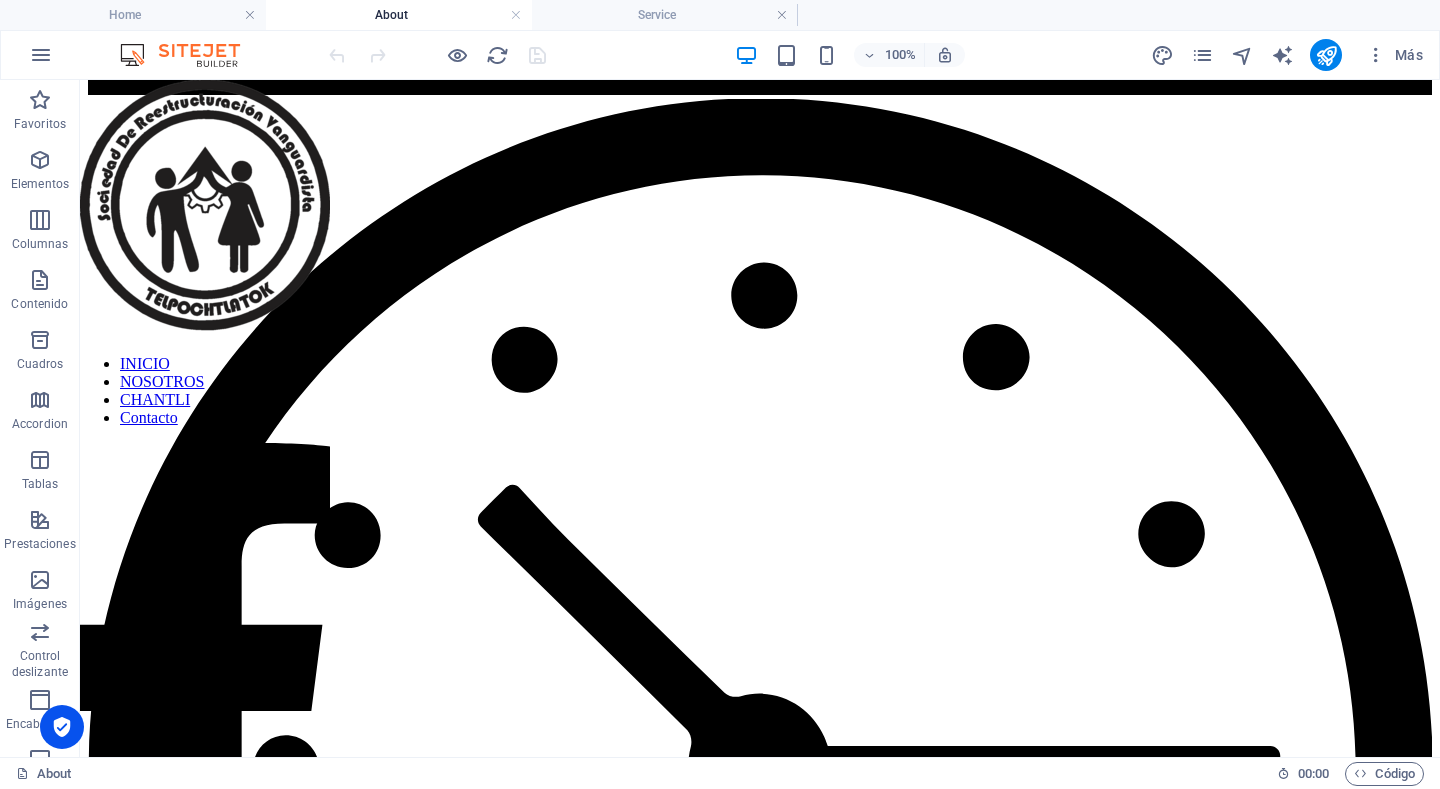 scroll, scrollTop: 2400, scrollLeft: 0, axis: vertical 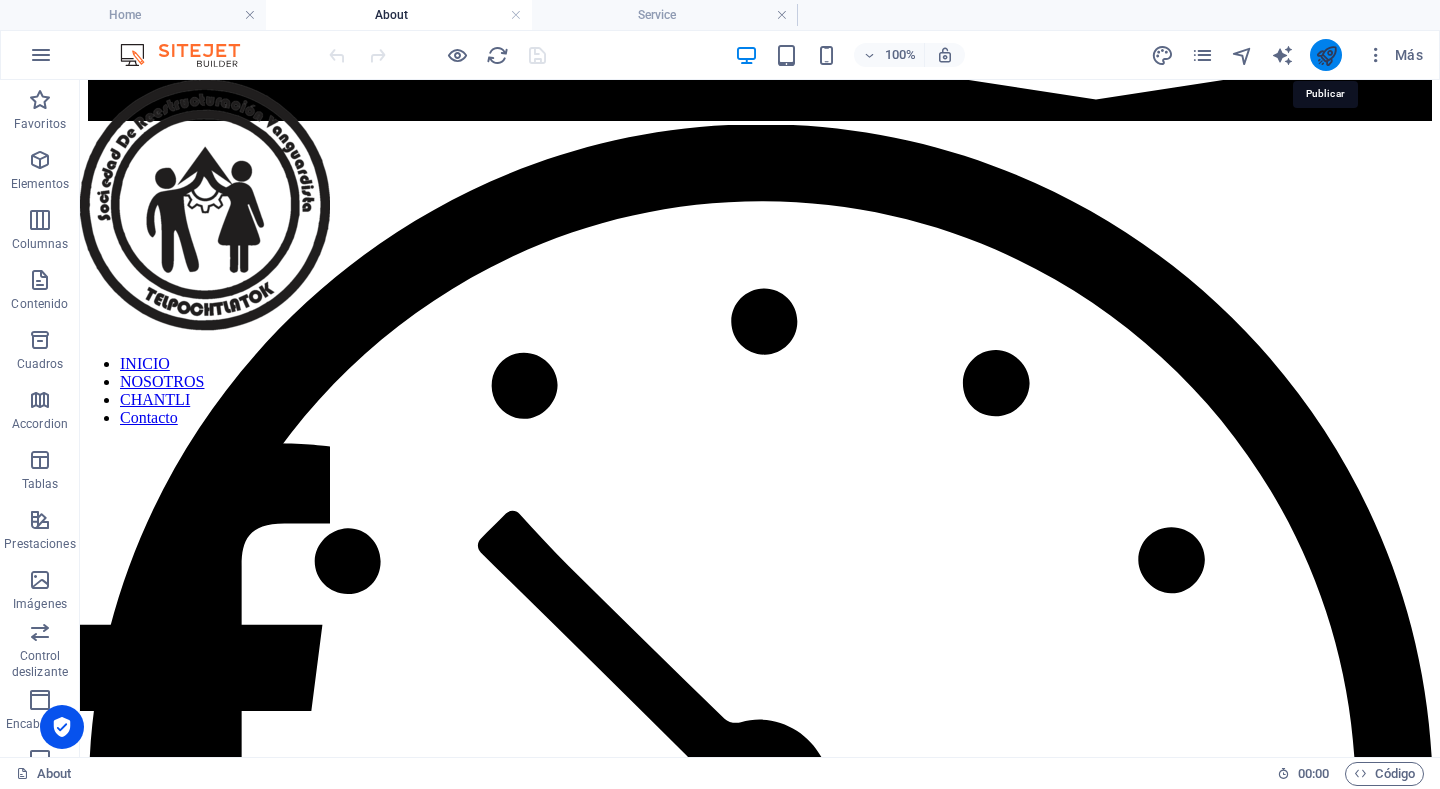 click at bounding box center [1326, 55] 